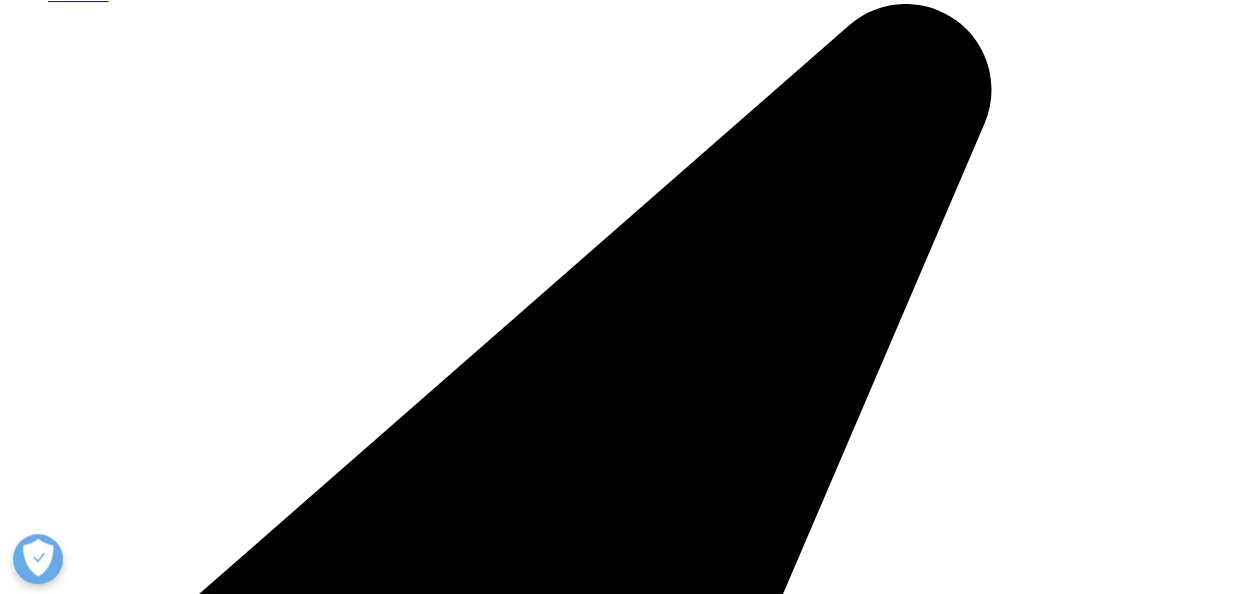 scroll, scrollTop: 400, scrollLeft: 0, axis: vertical 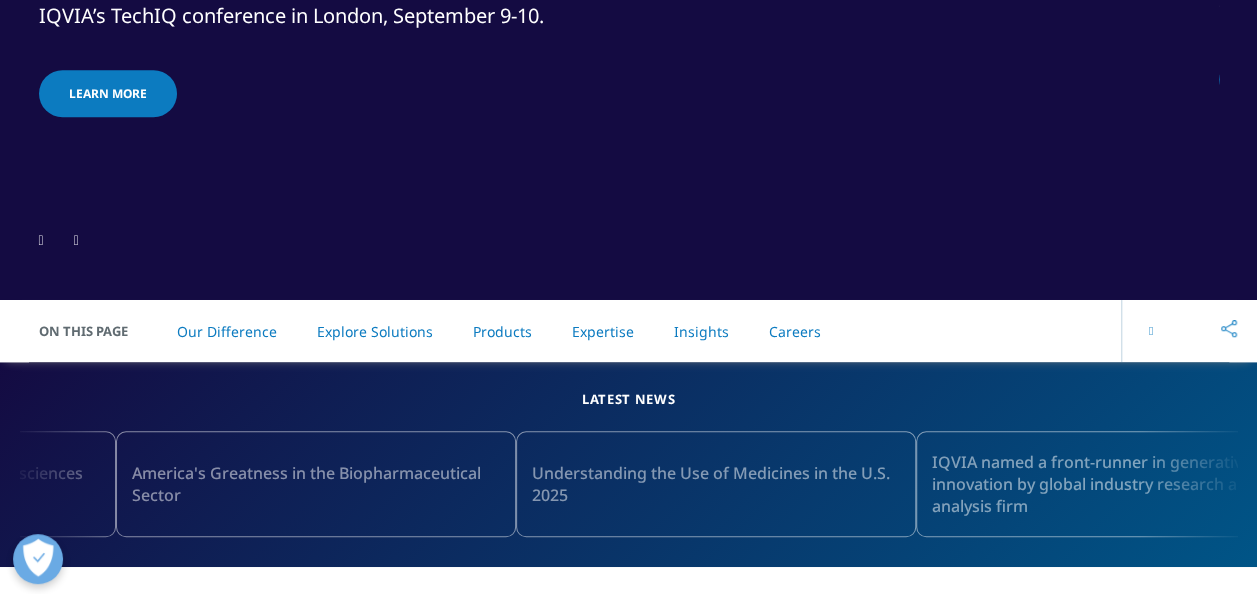 click at bounding box center (629, 239) 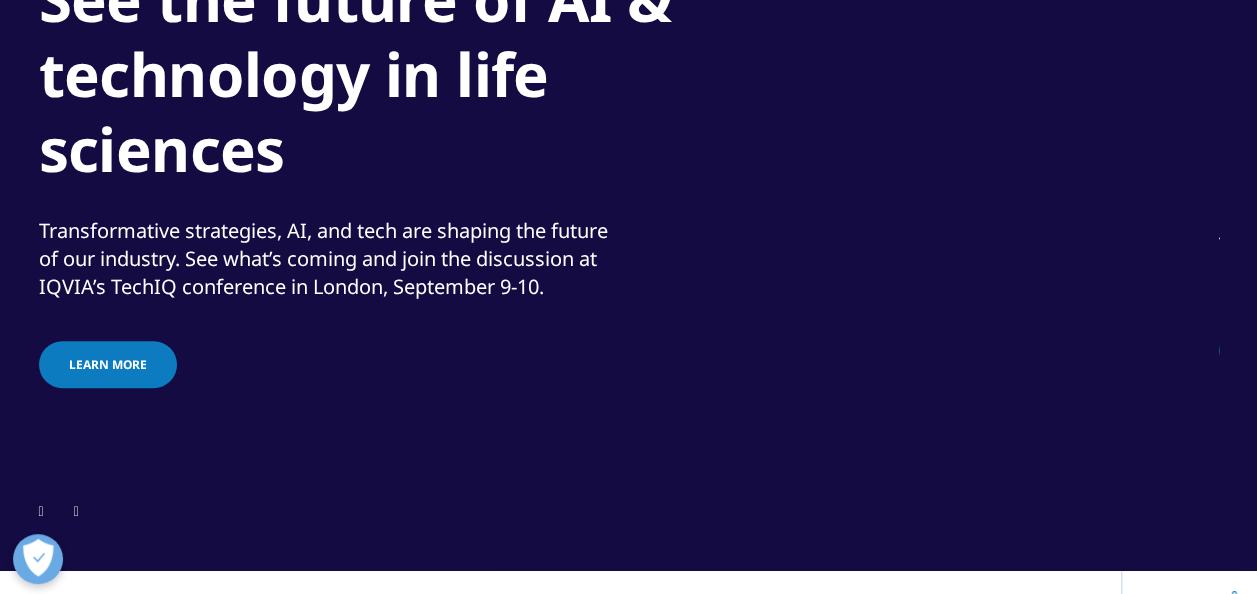 scroll, scrollTop: 200, scrollLeft: 0, axis: vertical 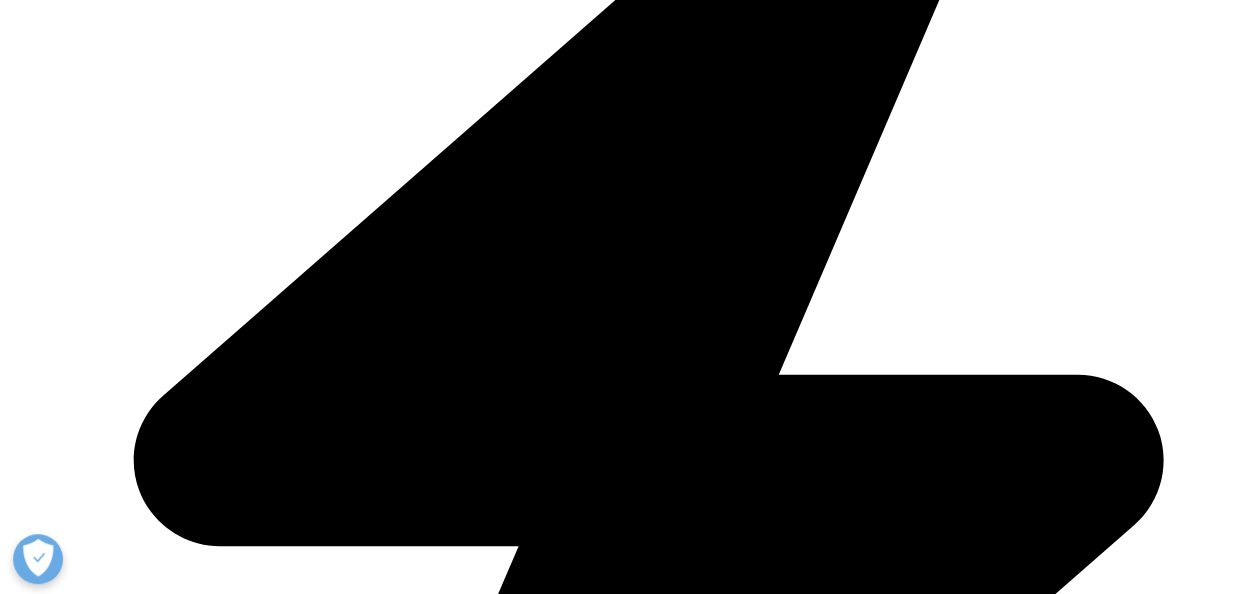 click on "The life sciences industry is experiencing significant changes that are reshaping the competitive and commercial landscape. To thrive in this dynamic environment, companies need to harness better evidence, gain deeper insights, and understand their customers more comprehensively. IQVIA TechIQ 2025 is designed to explore strategic approaches to navigate these changes, including the next frontier of AI and the opportunities it bring" at bounding box center [628, 19281] 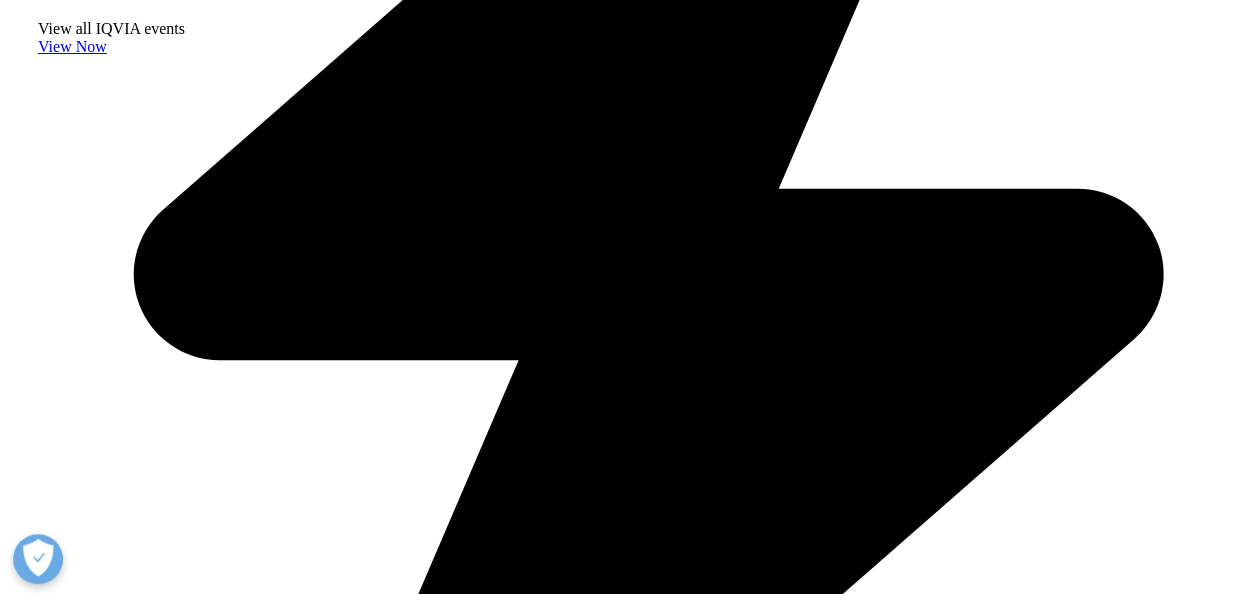 scroll, scrollTop: 900, scrollLeft: 0, axis: vertical 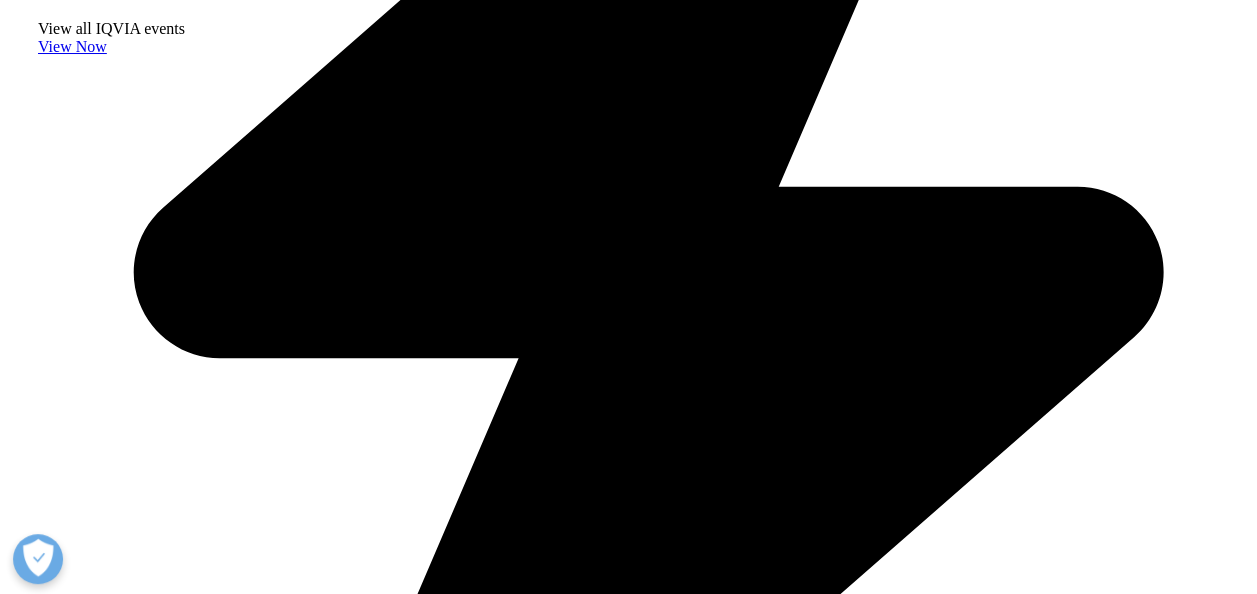click on "Leaders in life sciences, spanning all function areas from clinical to commercial, are highly encouraged to attend this event. Senior leaders who play pivotal roles in departments such as Audit/QA, Clinical Development, Clinical Operations, Data Management, Marketing, Medical Affairs, Regulatory, Research, and Sales are especially invited to participate." at bounding box center [628, 24110] 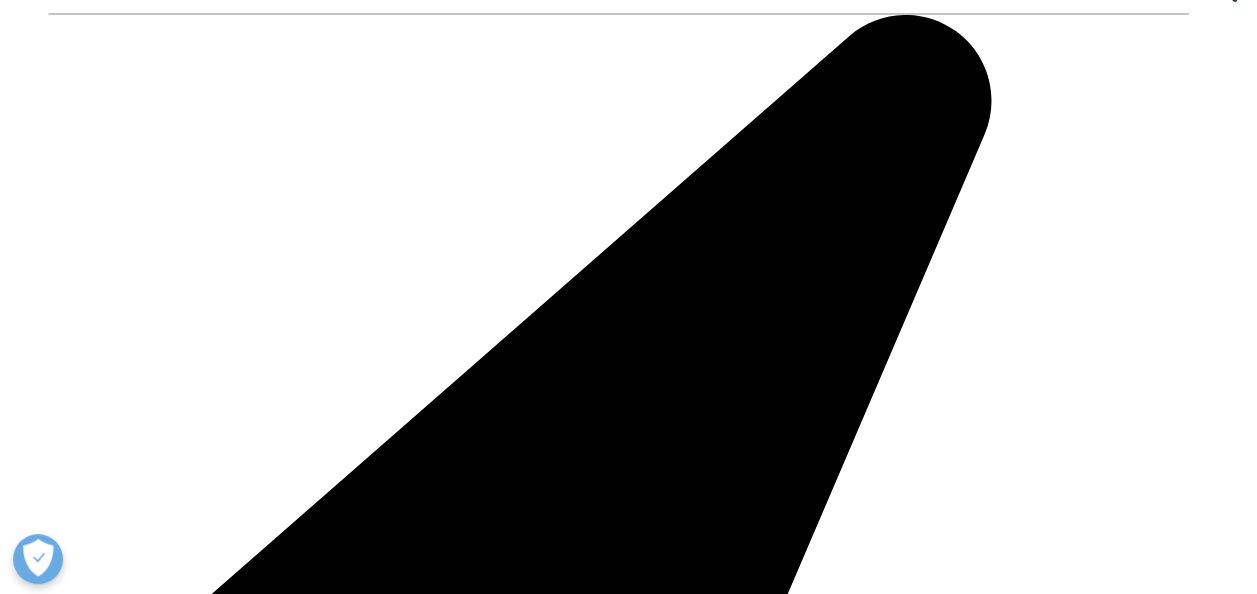 scroll, scrollTop: 2000, scrollLeft: 0, axis: vertical 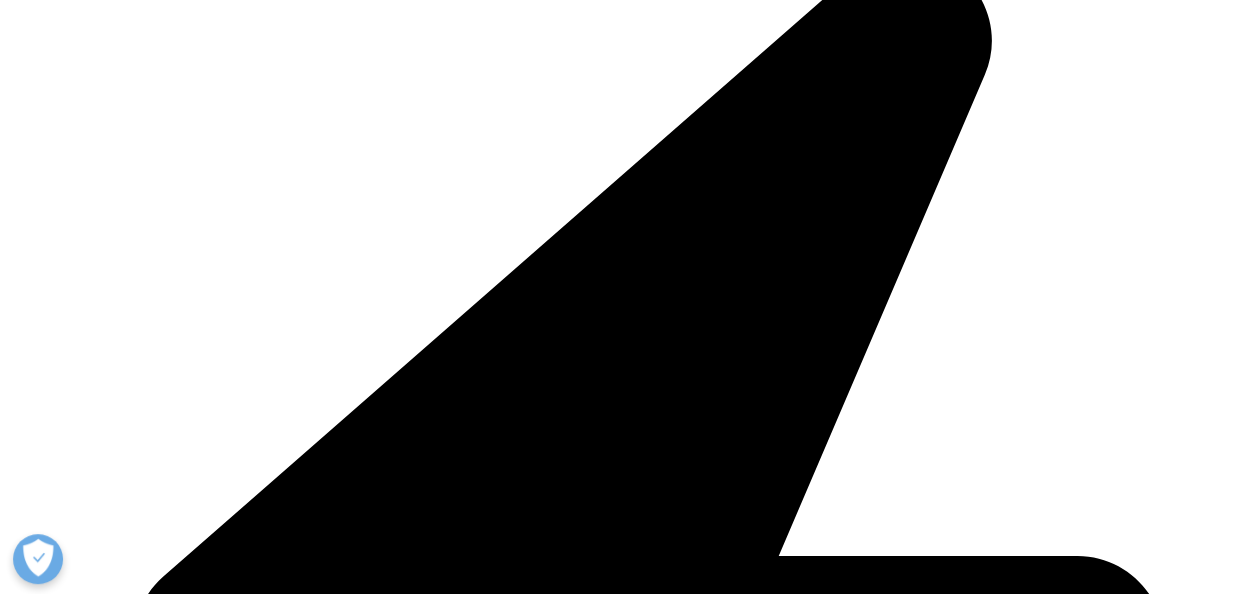 click on "IQVIA Women in Life Sciences Leadership Podcast Series" at bounding box center [148, 23525] 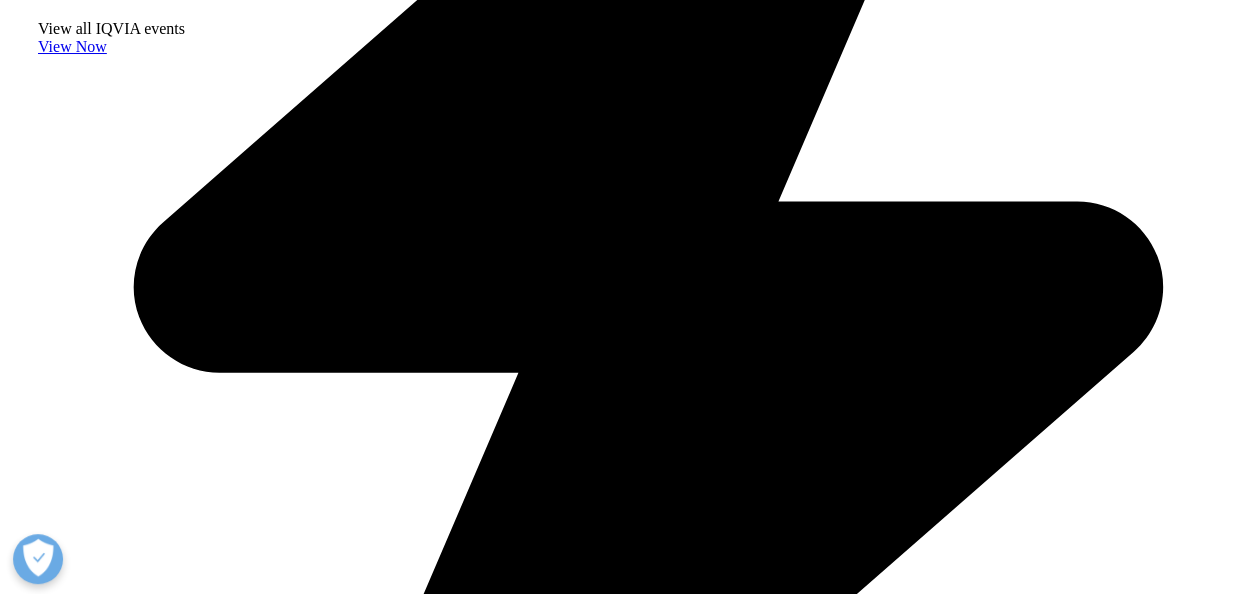 scroll, scrollTop: 800, scrollLeft: 0, axis: vertical 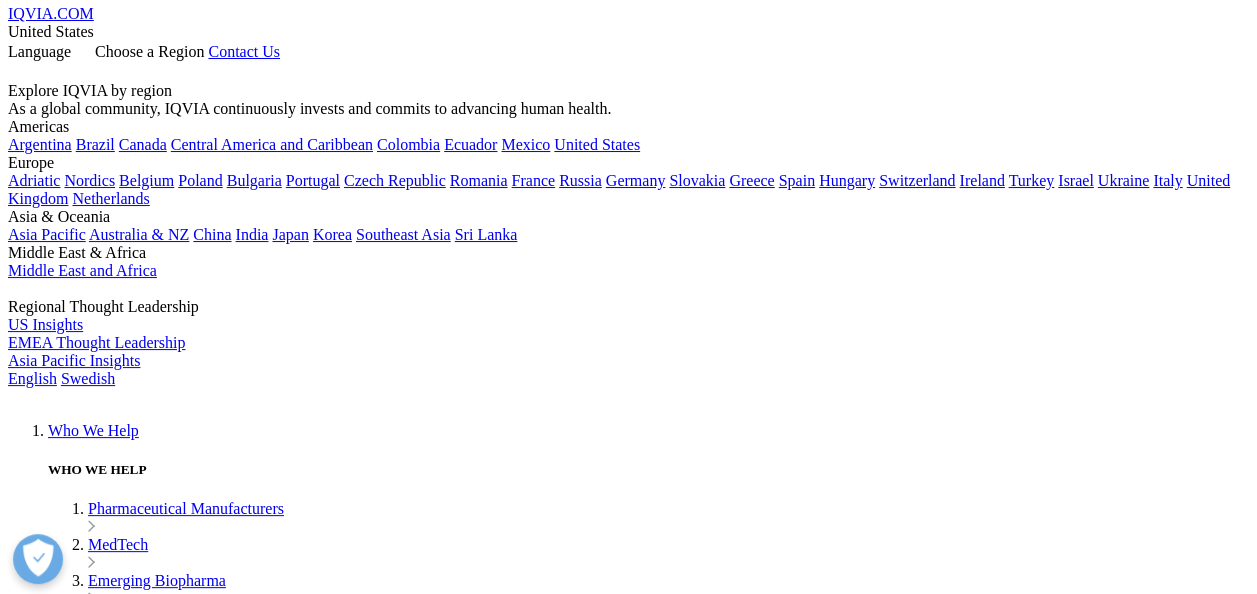 drag, startPoint x: 45, startPoint y: 309, endPoint x: 364, endPoint y: 398, distance: 331.18274 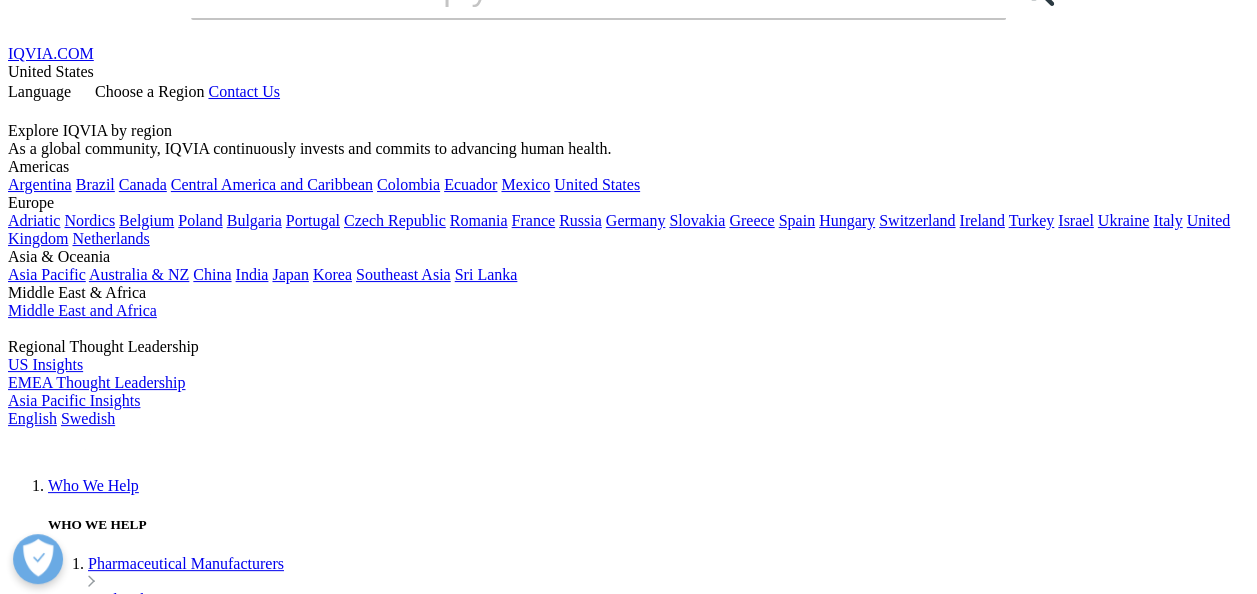 scroll, scrollTop: 0, scrollLeft: 0, axis: both 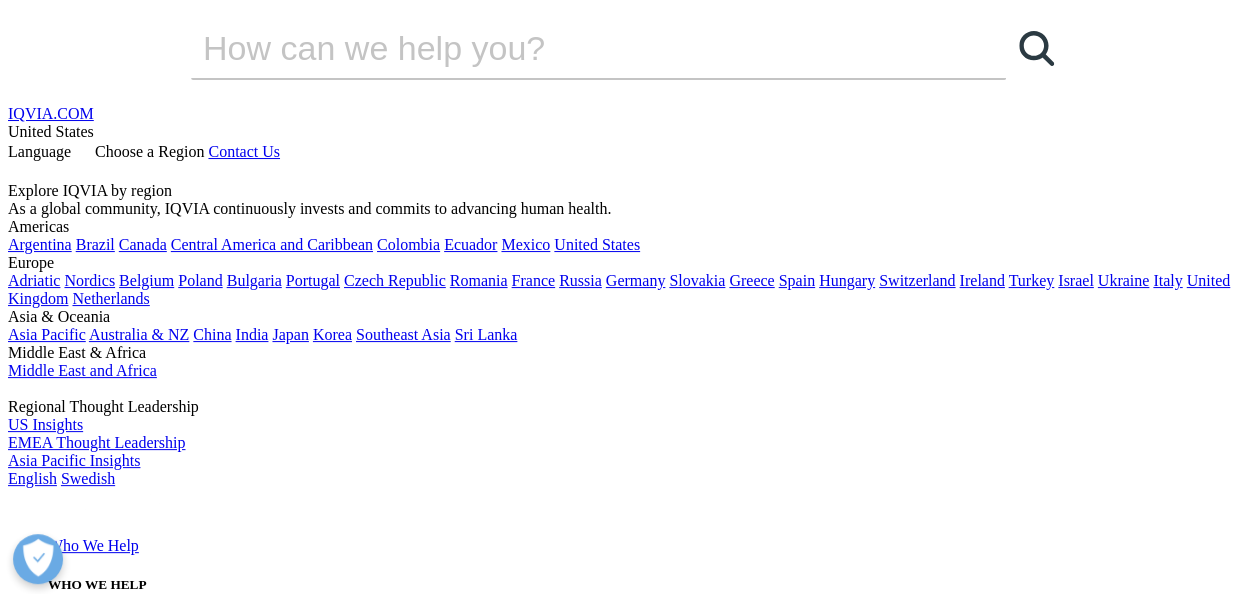 click at bounding box center (88, 502) 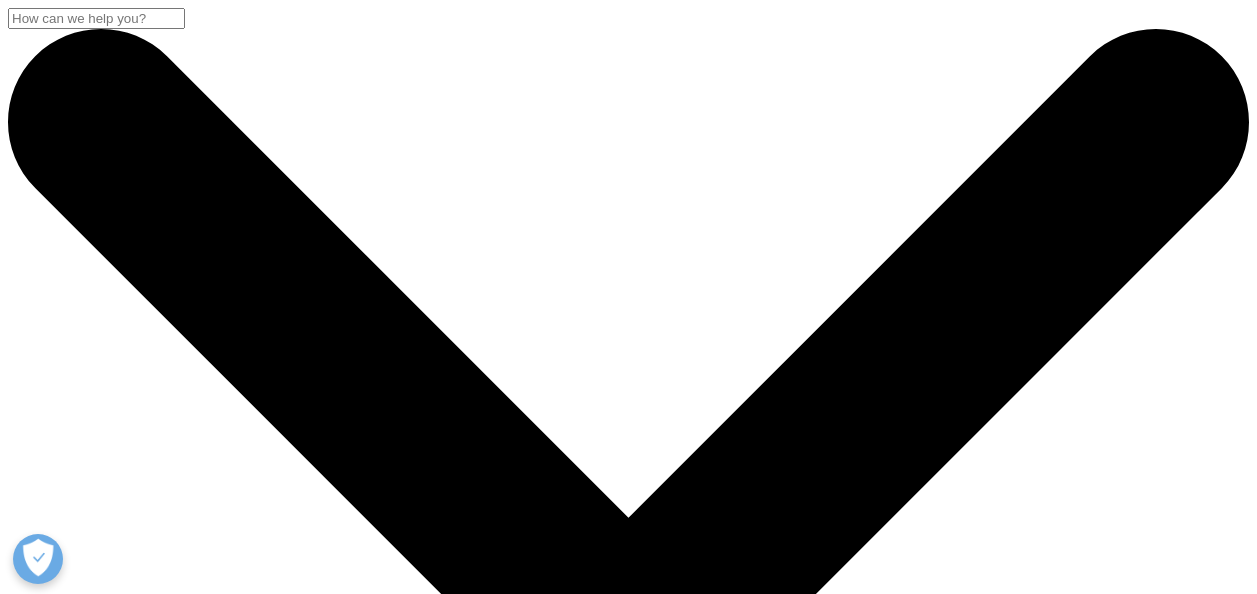 scroll, scrollTop: 0, scrollLeft: 0, axis: both 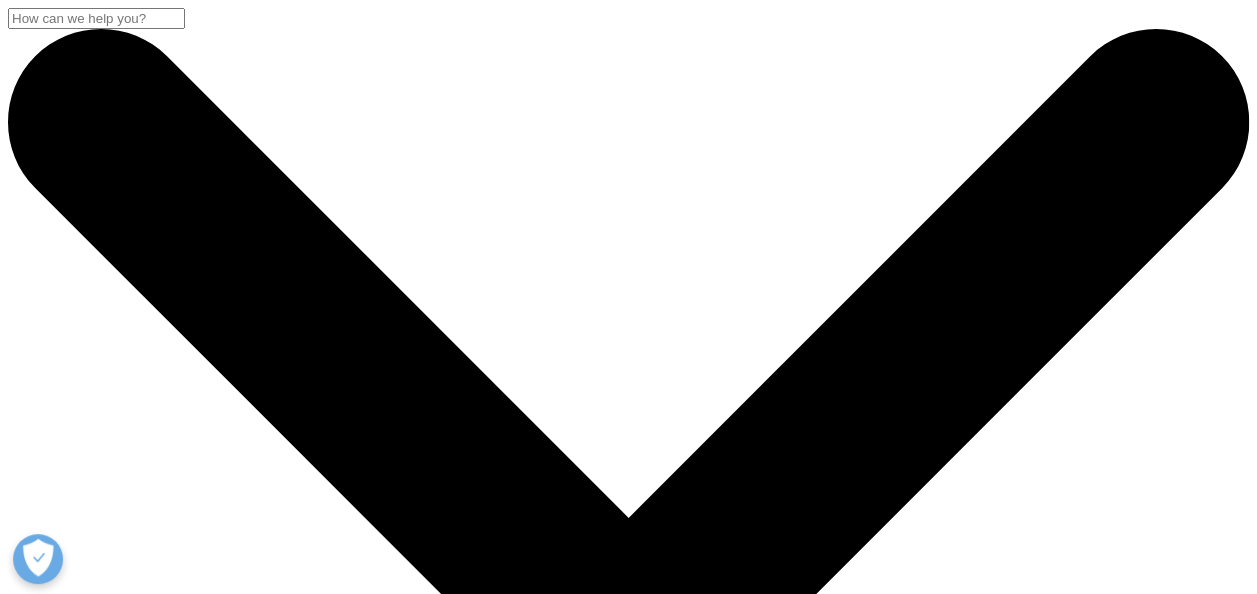 click on "UPCOMING EVENTS & WEBINARS" at bounding box center [648, 6175] 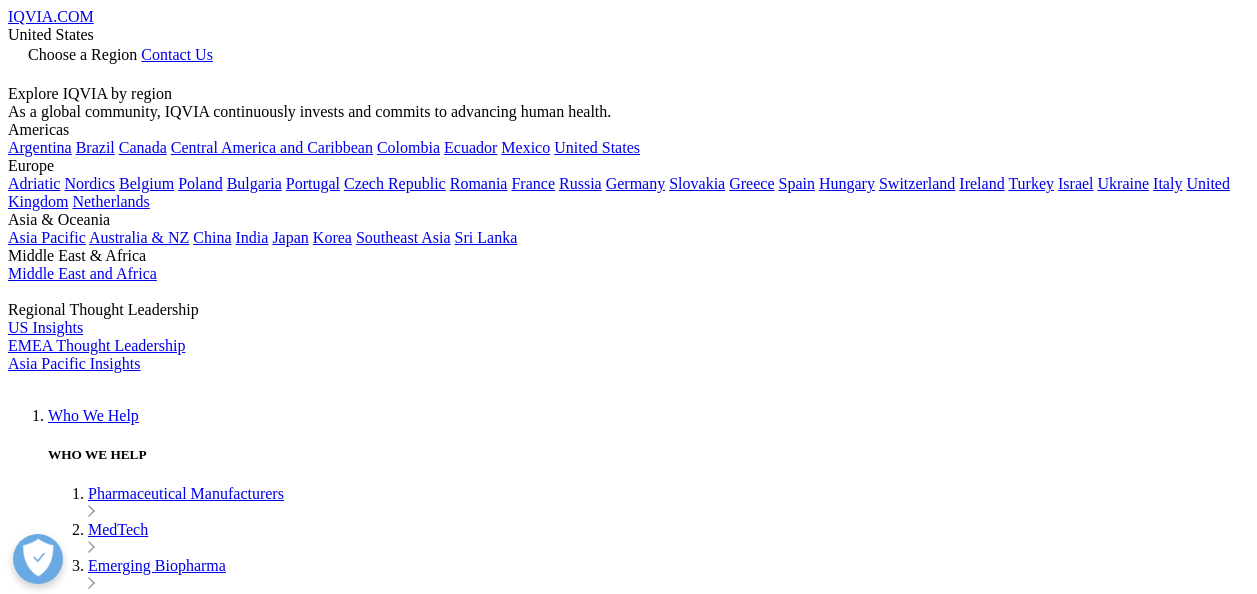 scroll, scrollTop: 0, scrollLeft: 0, axis: both 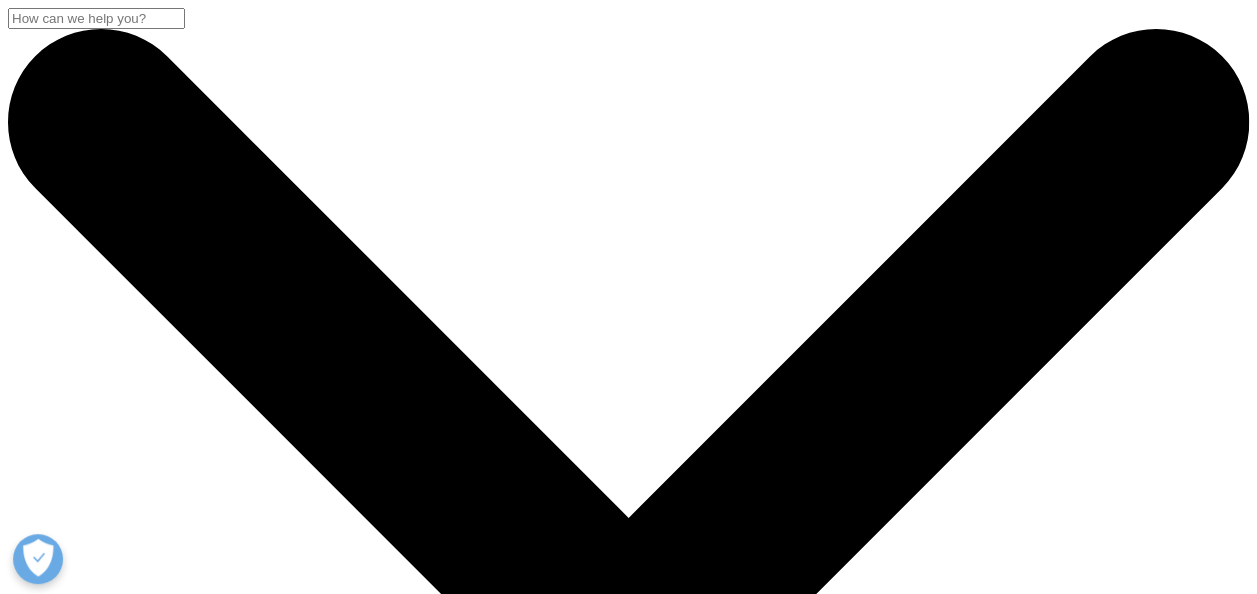 click at bounding box center (88, 4143) 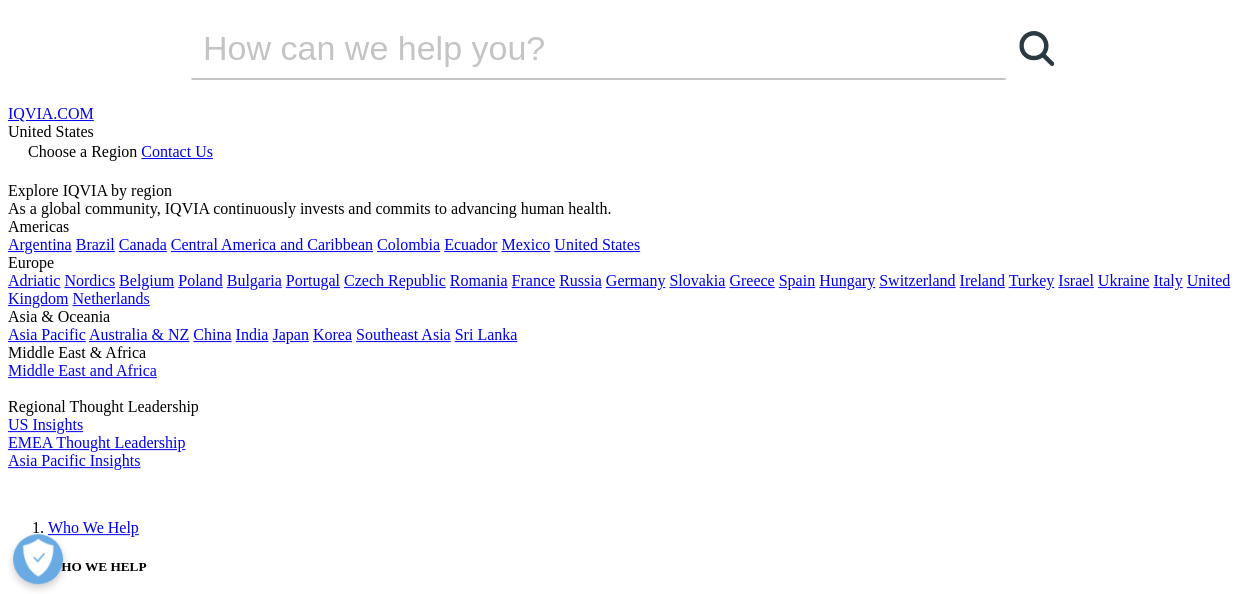 click at bounding box center (88, 484) 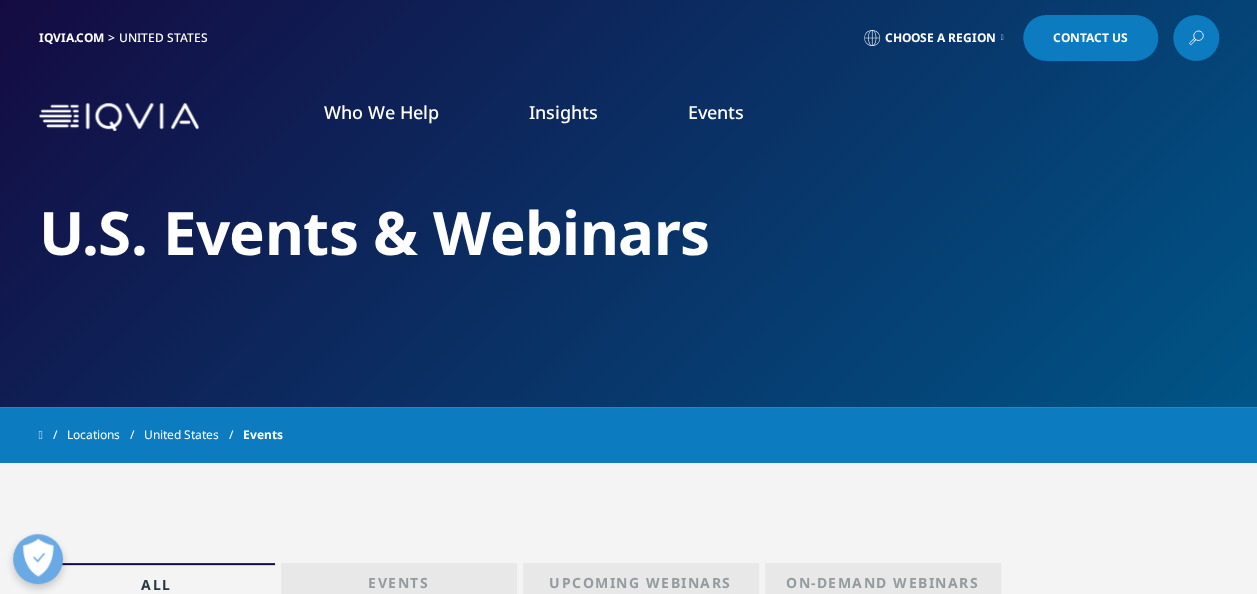click at bounding box center (119, 117) 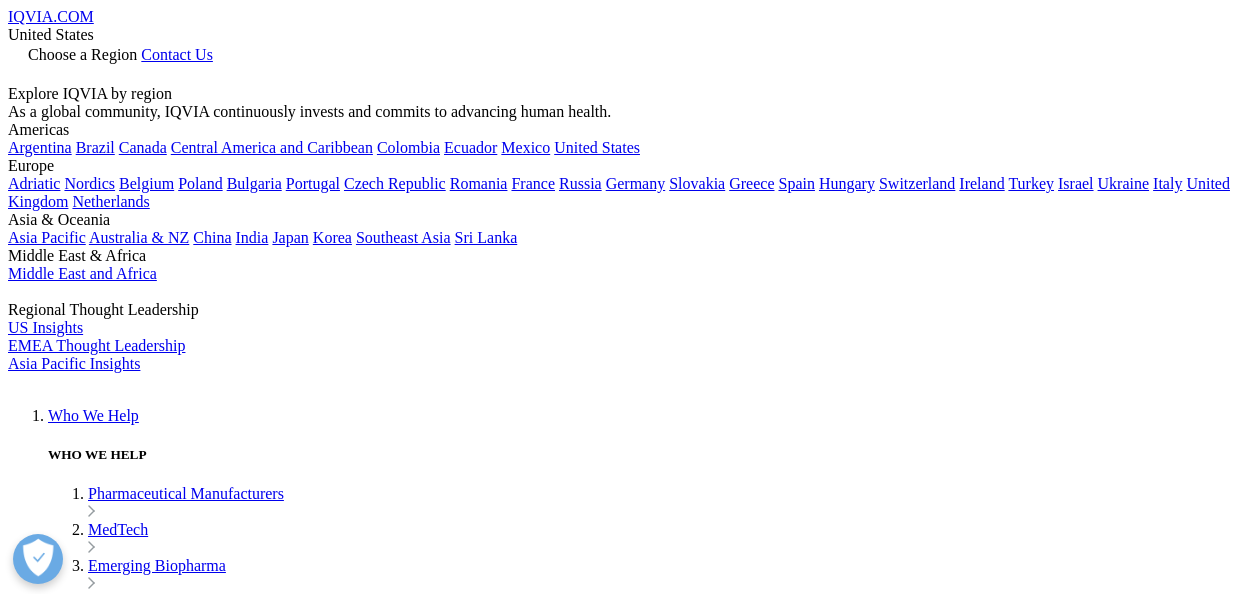 scroll, scrollTop: 0, scrollLeft: 0, axis: both 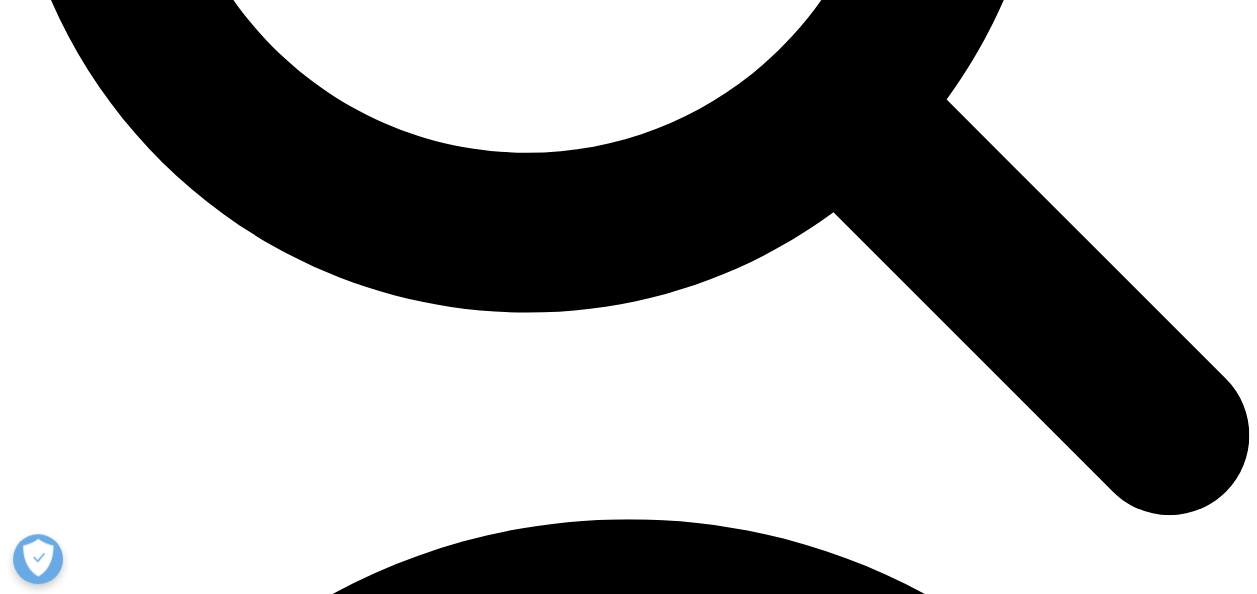 click on "Explore more" at bounding box center [52, 12968] 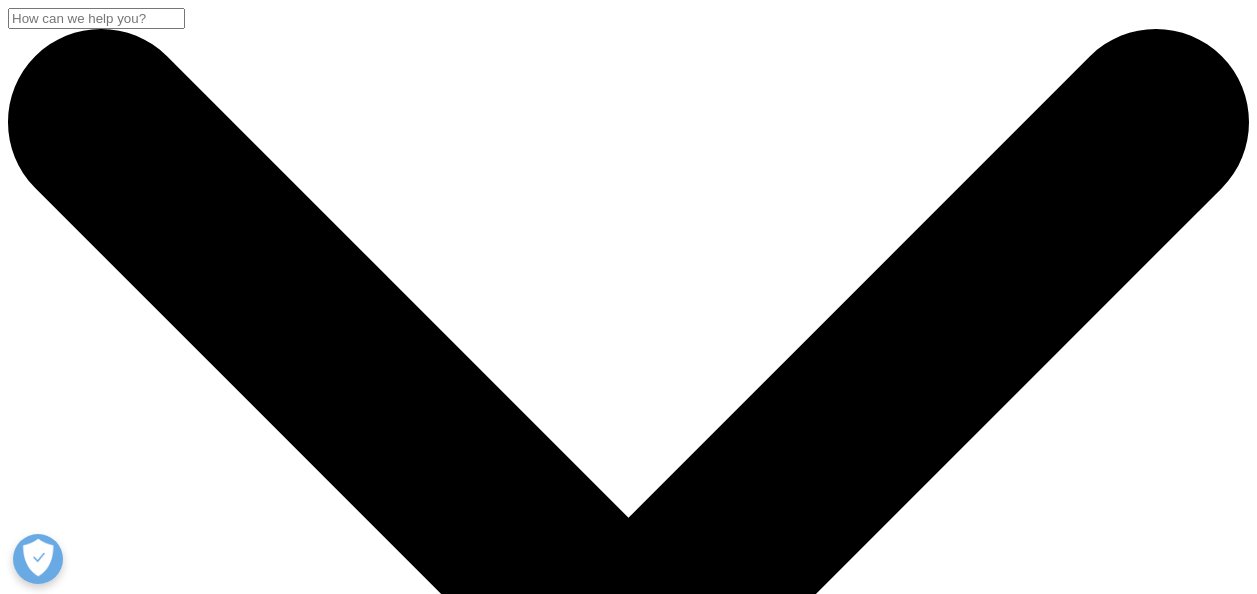 scroll, scrollTop: 300, scrollLeft: 0, axis: vertical 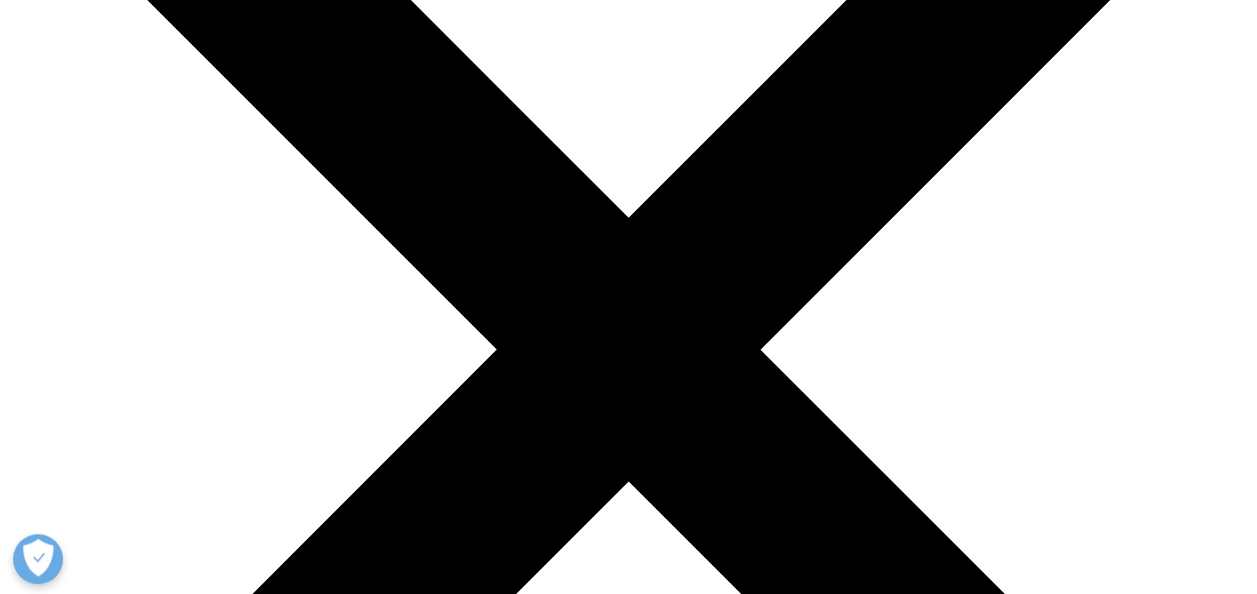 drag, startPoint x: 62, startPoint y: 206, endPoint x: 277, endPoint y: 280, distance: 227.37854 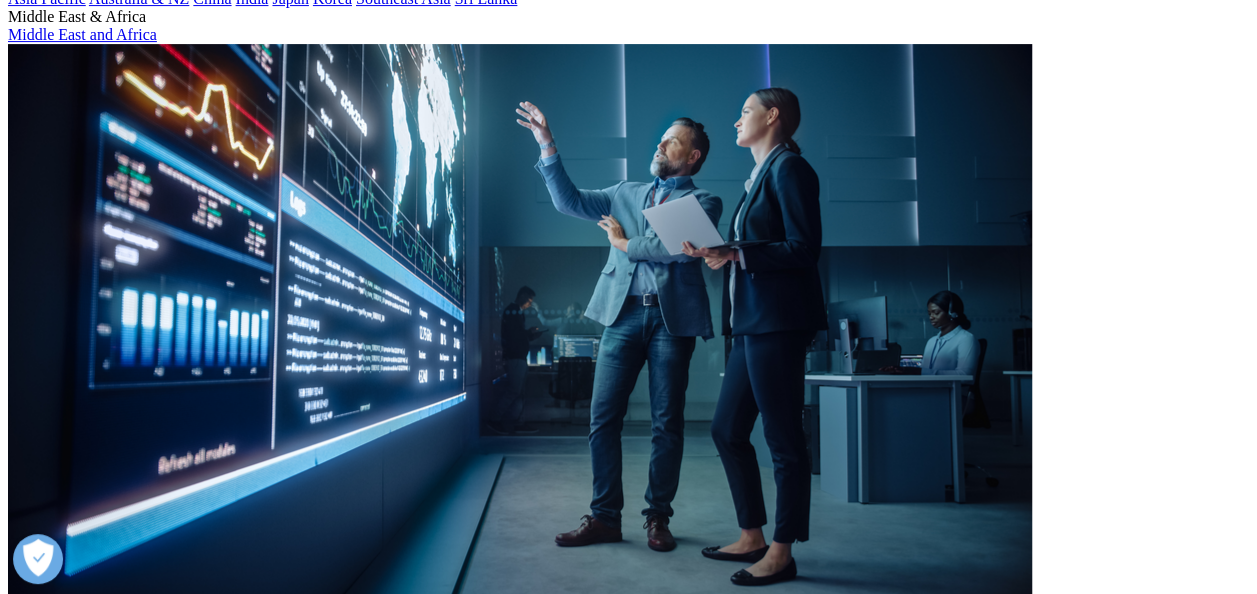 click on "Be at the forefront of data-driven decision-making with a generative AI interface that lets you interact with our products and solutions like never before. Get trusted results for healthcare and life sciences, faster." at bounding box center [628, 17692] 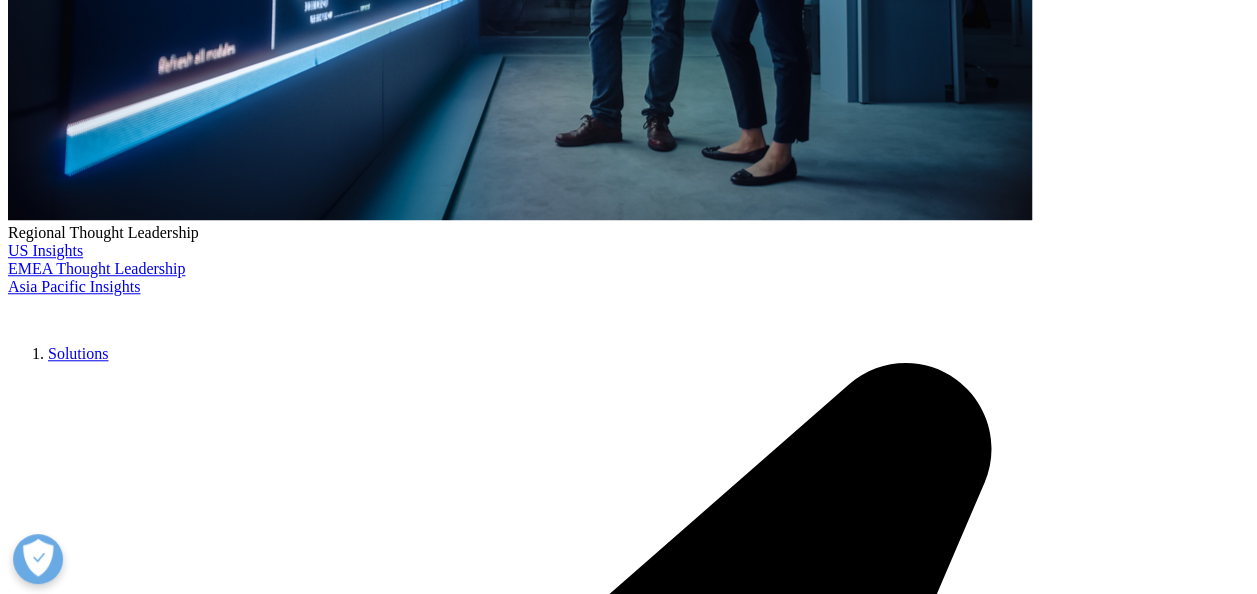 click on "How it helps" at bounding box center (648, 21536) 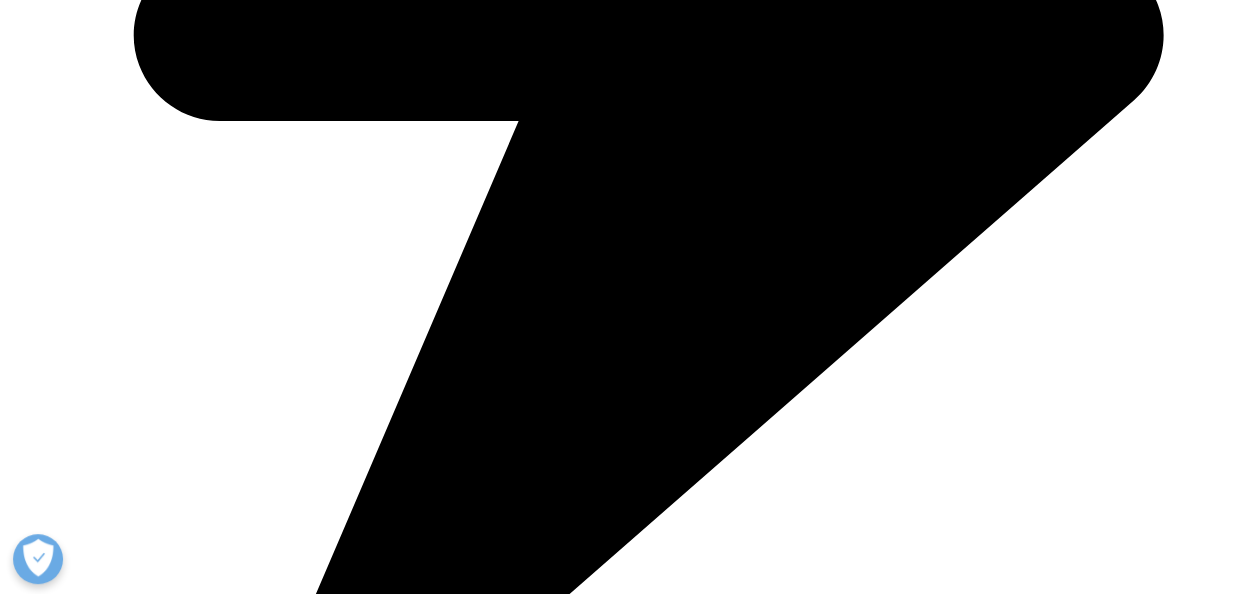 scroll, scrollTop: 3069, scrollLeft: 0, axis: vertical 